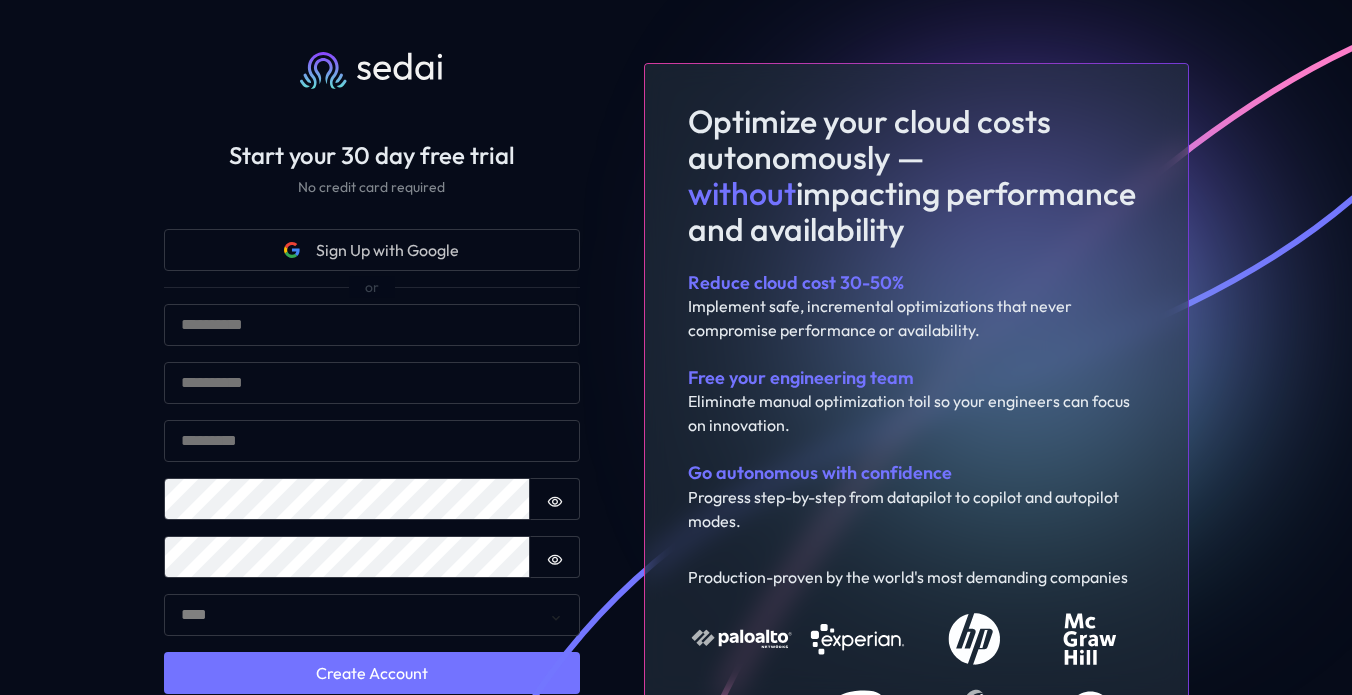 scroll, scrollTop: 0, scrollLeft: 0, axis: both 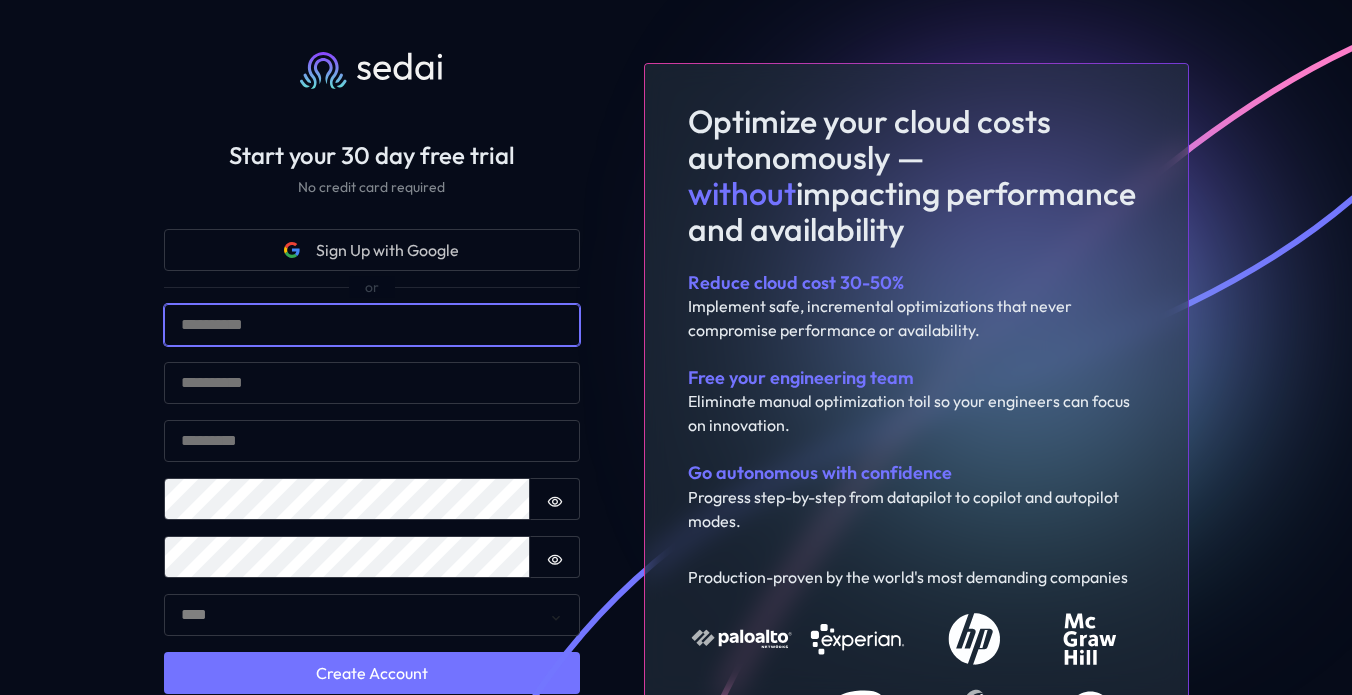 click on "Email" at bounding box center (372, 325) 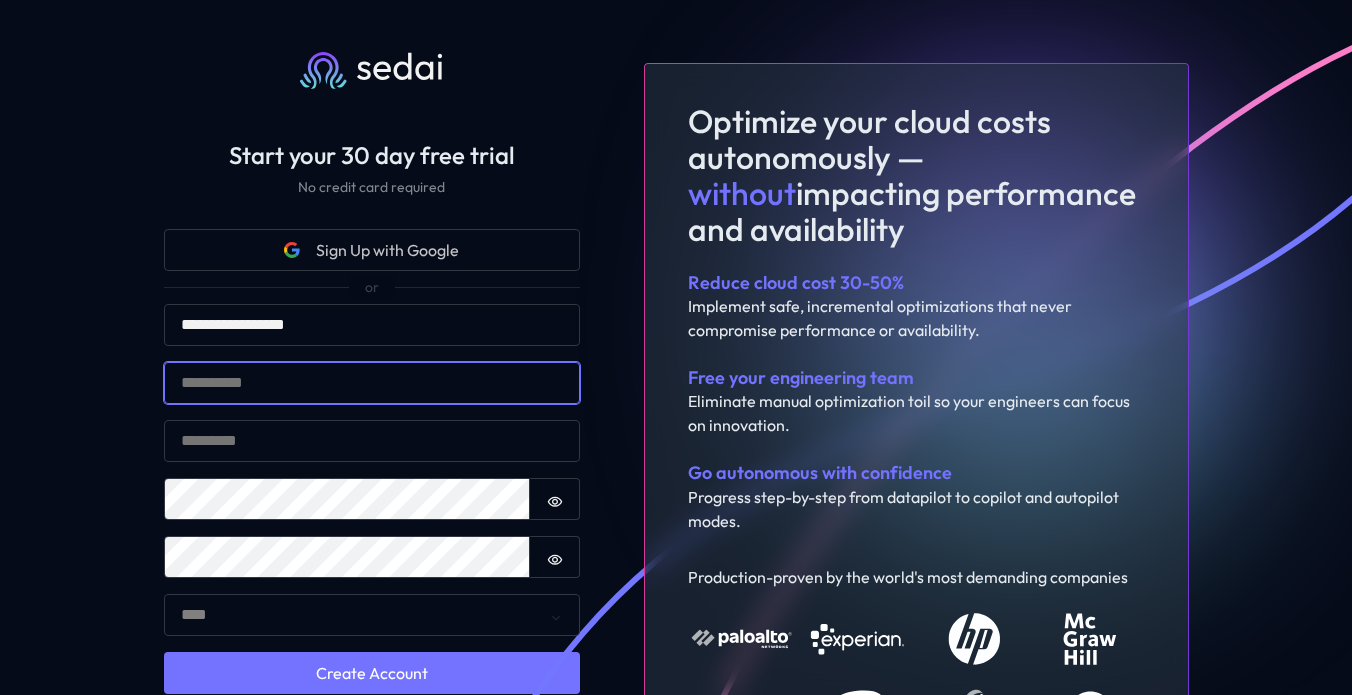 type on "[PASSWORD]" 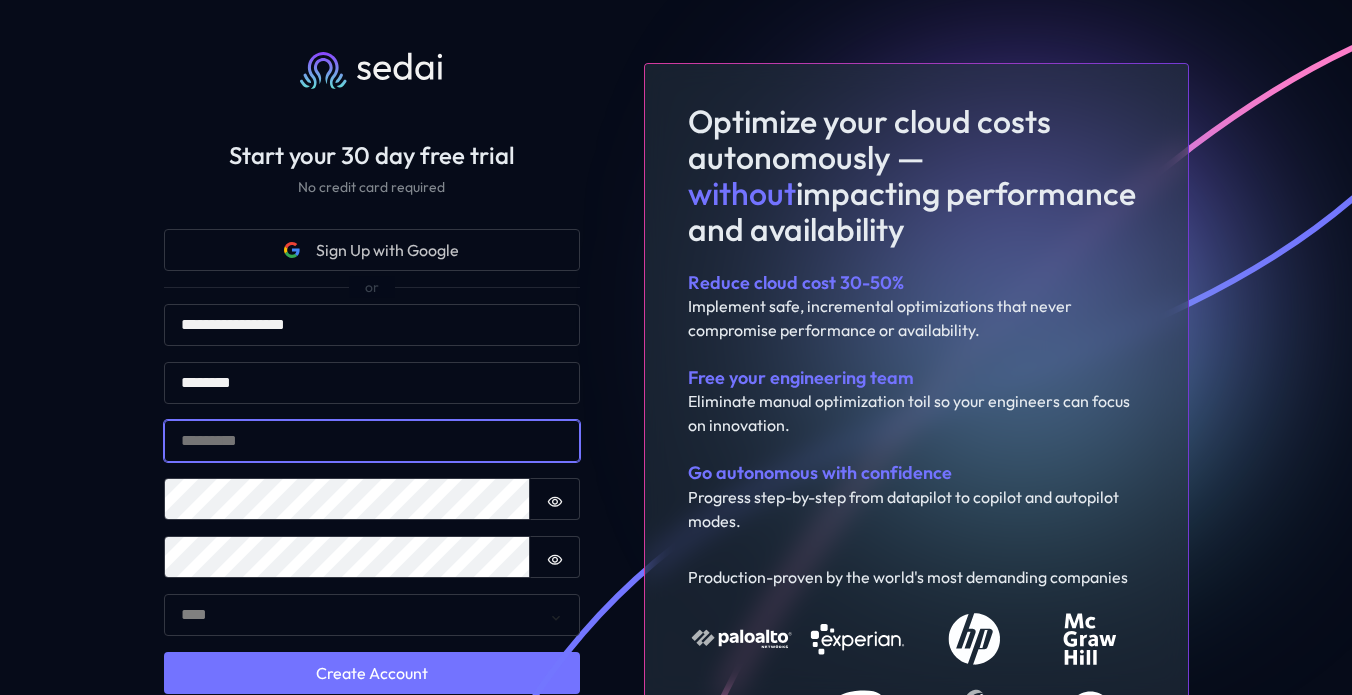 type on "[PASSWORD]" 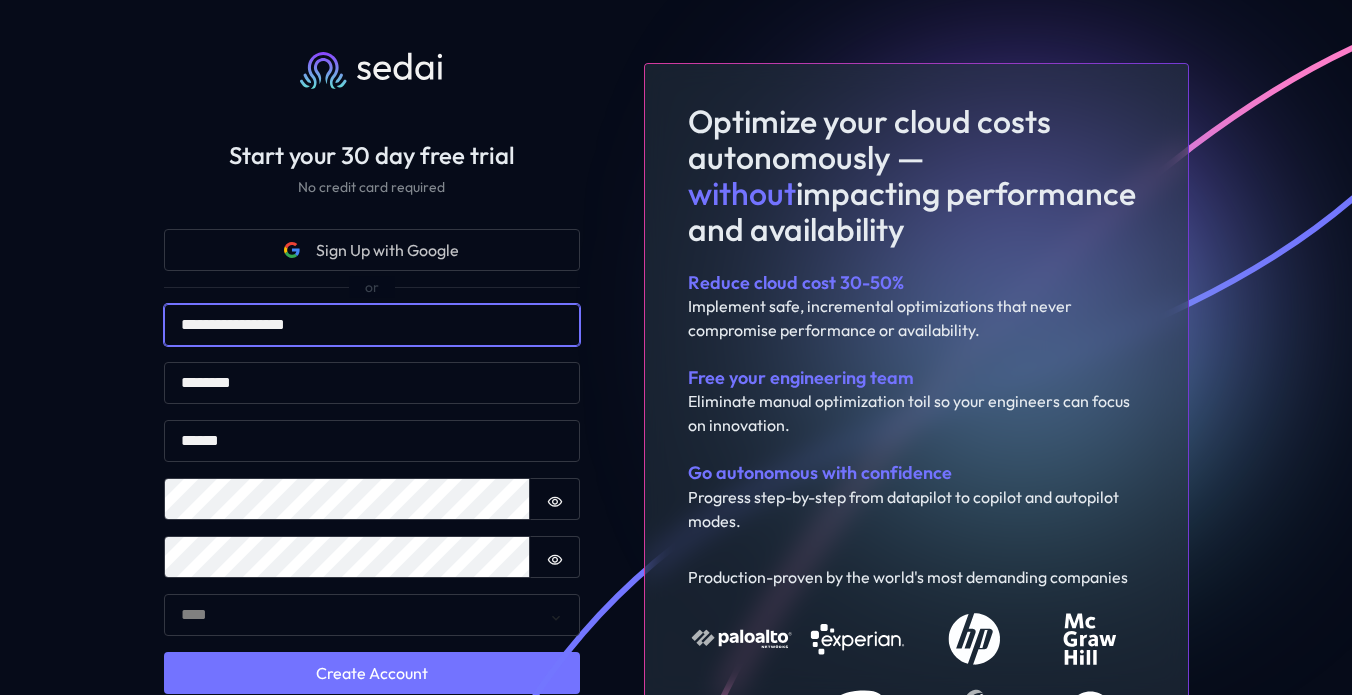 click on "[MASKED_TEXT]" at bounding box center [372, 325] 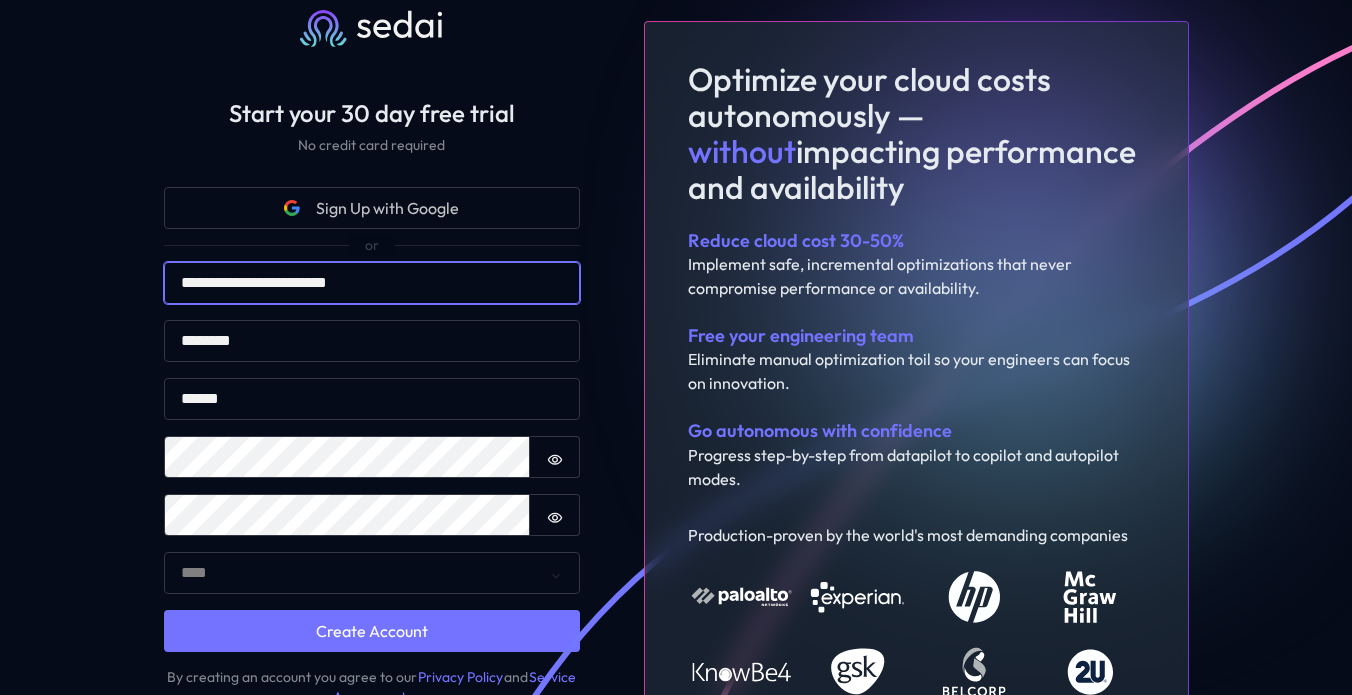scroll, scrollTop: 60, scrollLeft: 0, axis: vertical 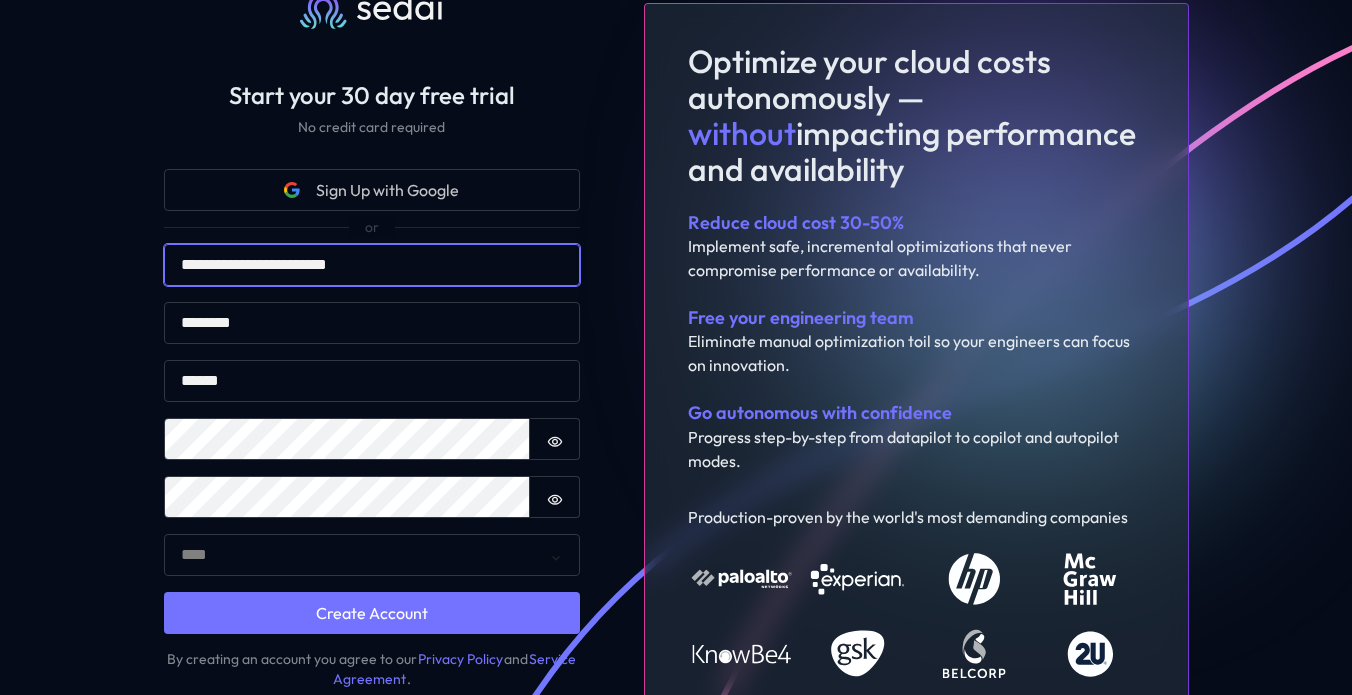 type on "[MASKED_TEXT]" 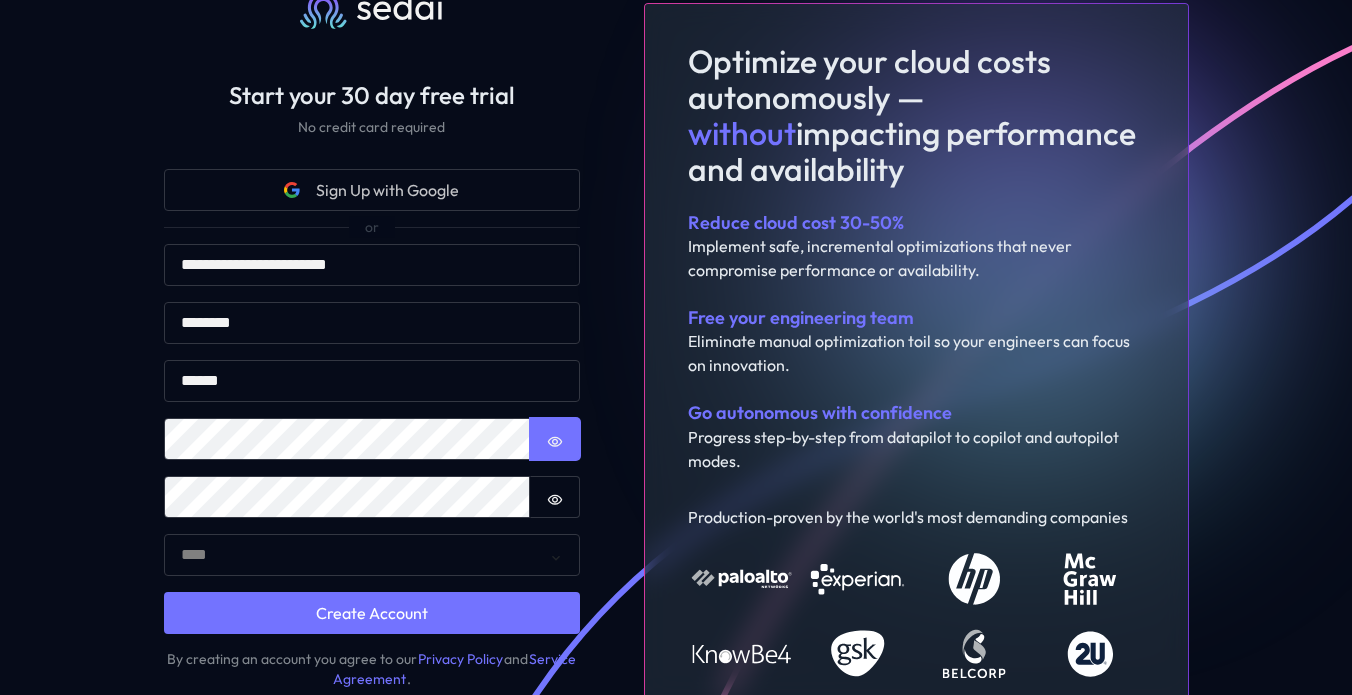 type 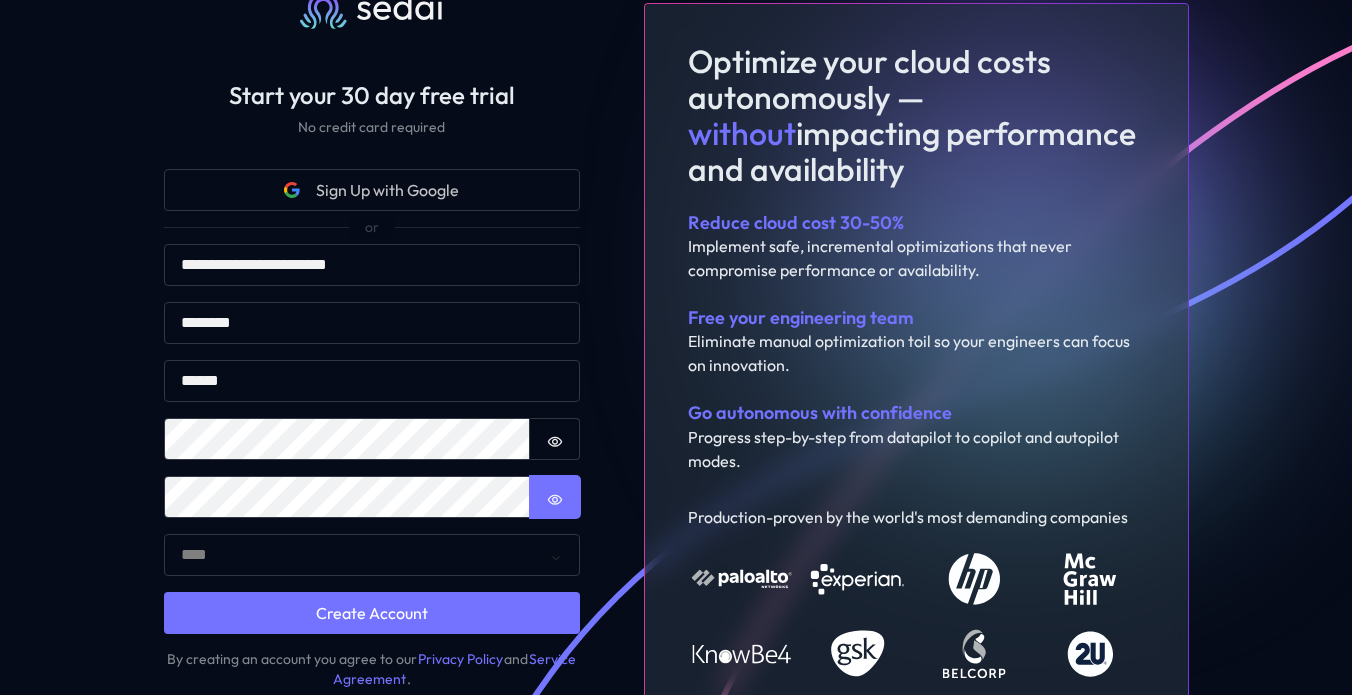 click at bounding box center (555, 442) 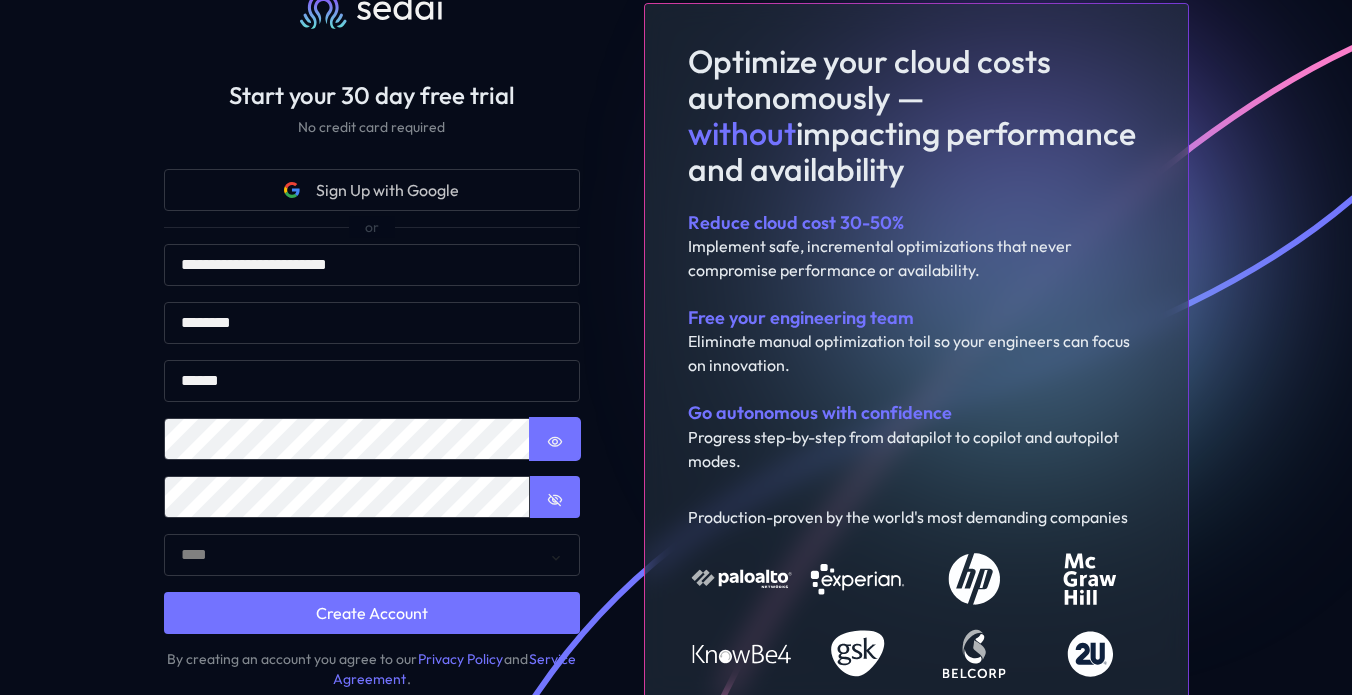 click at bounding box center [555, 442] 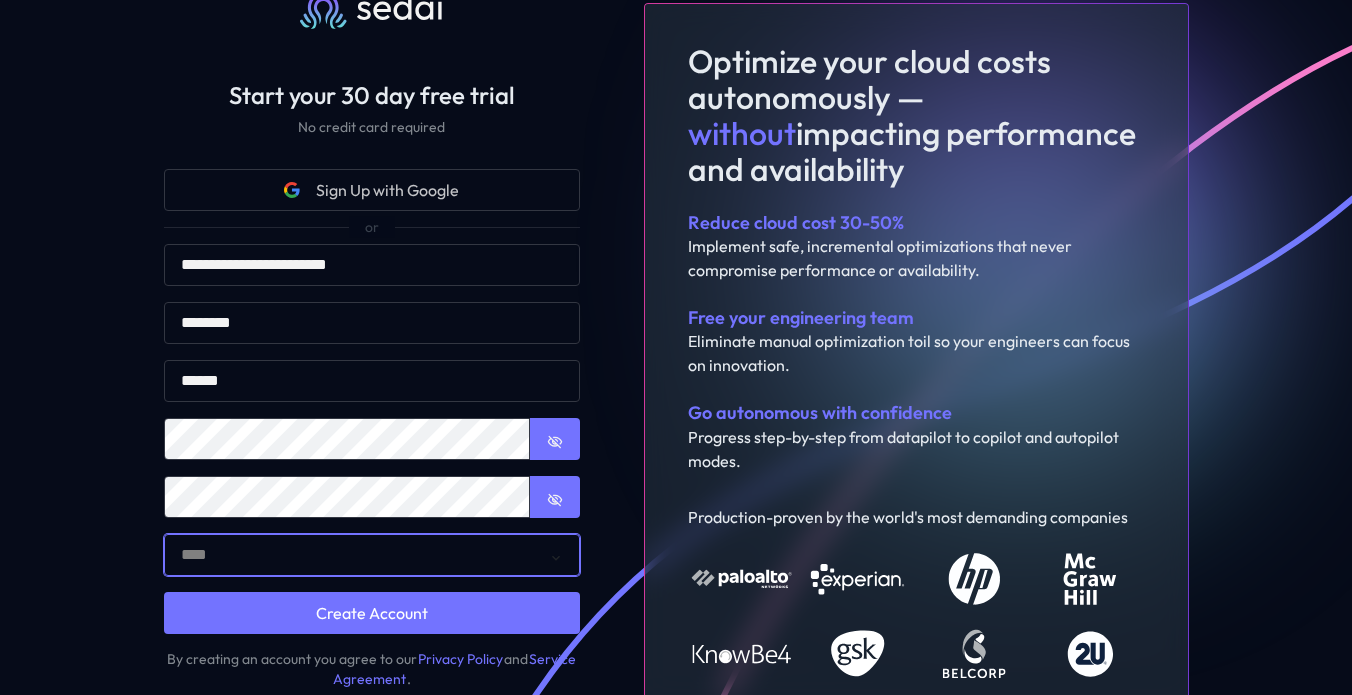 click on "[MASKED_TEXT]" at bounding box center [372, 555] 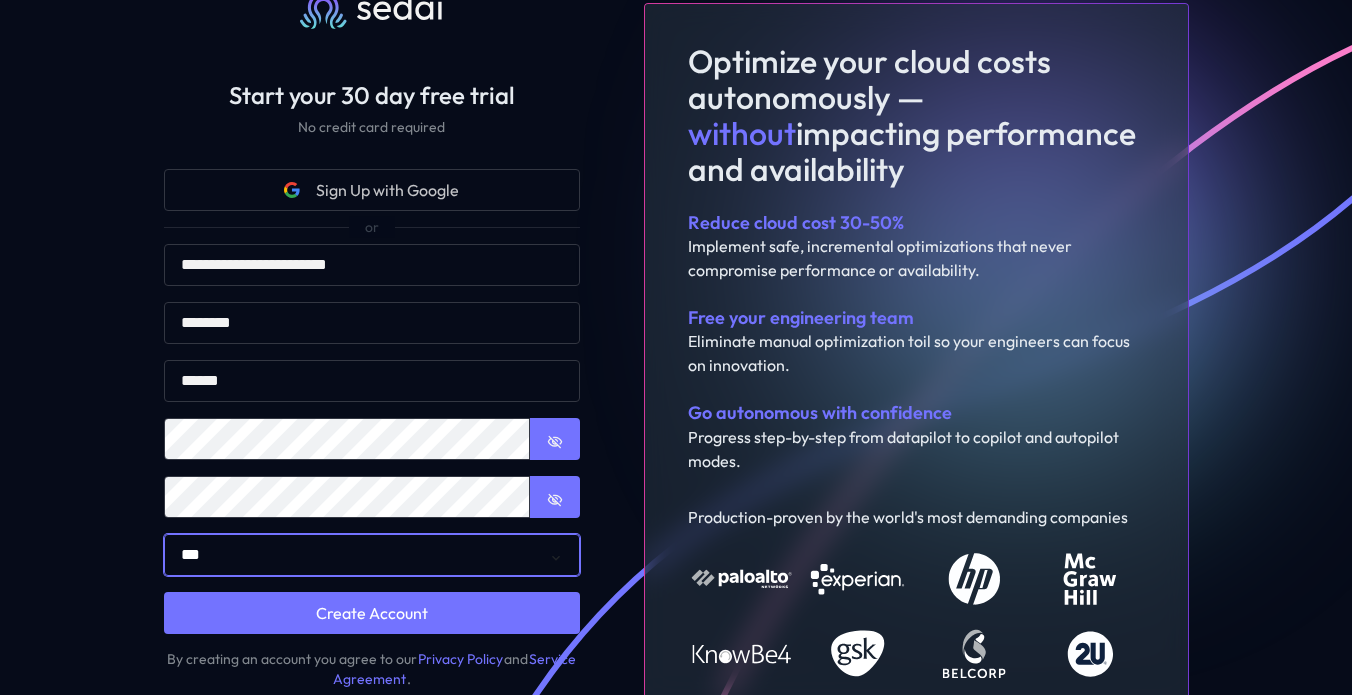 scroll, scrollTop: 146, scrollLeft: 0, axis: vertical 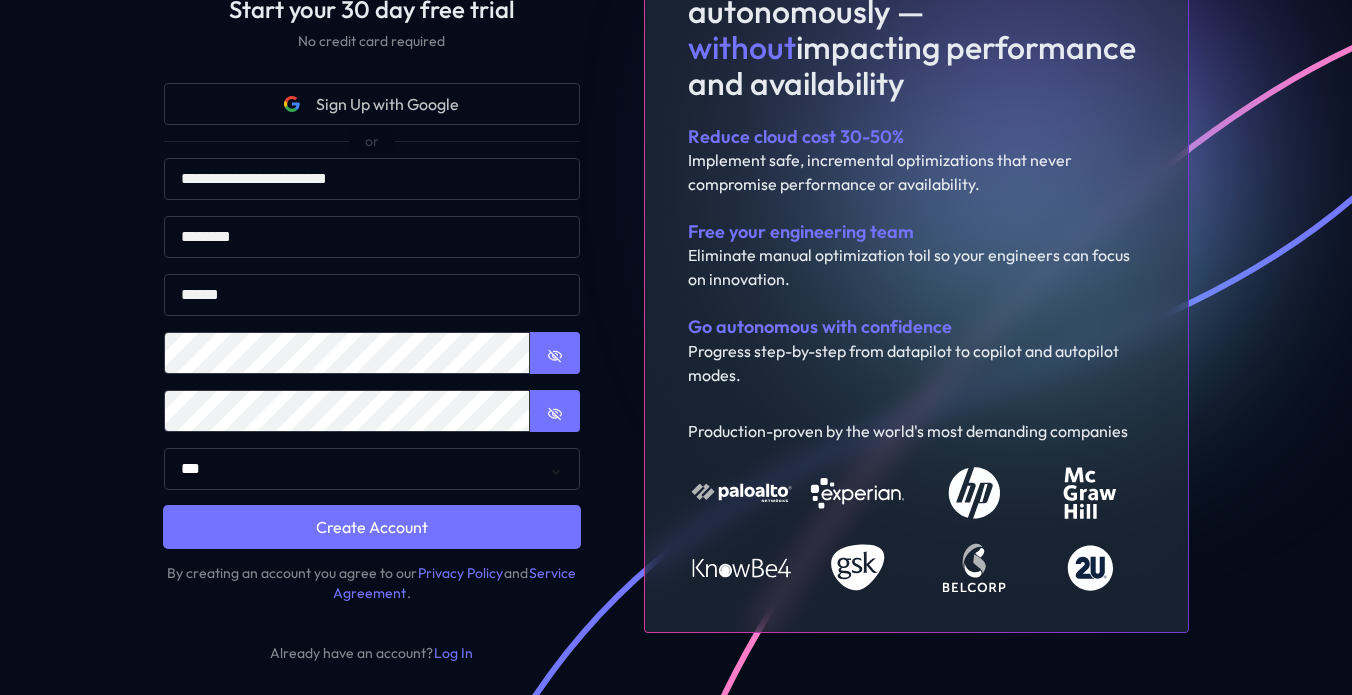 click on "Create Account" at bounding box center [372, 527] 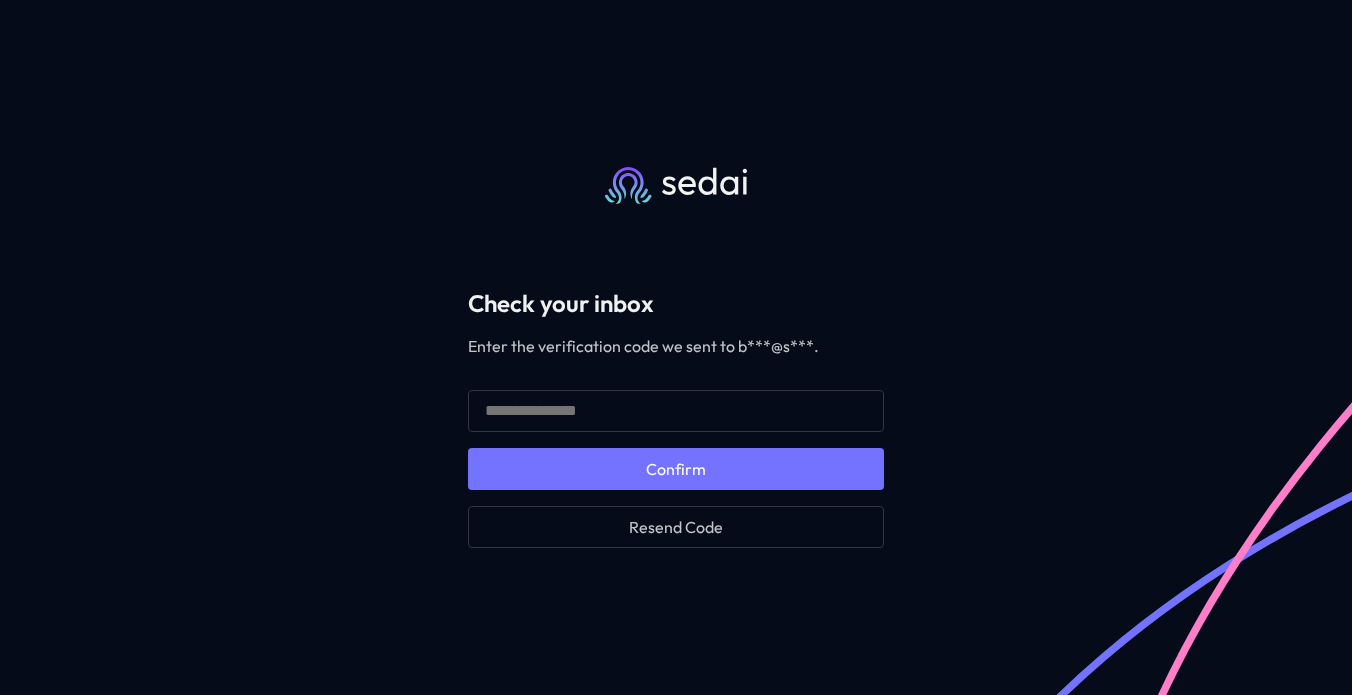 scroll, scrollTop: 0, scrollLeft: 0, axis: both 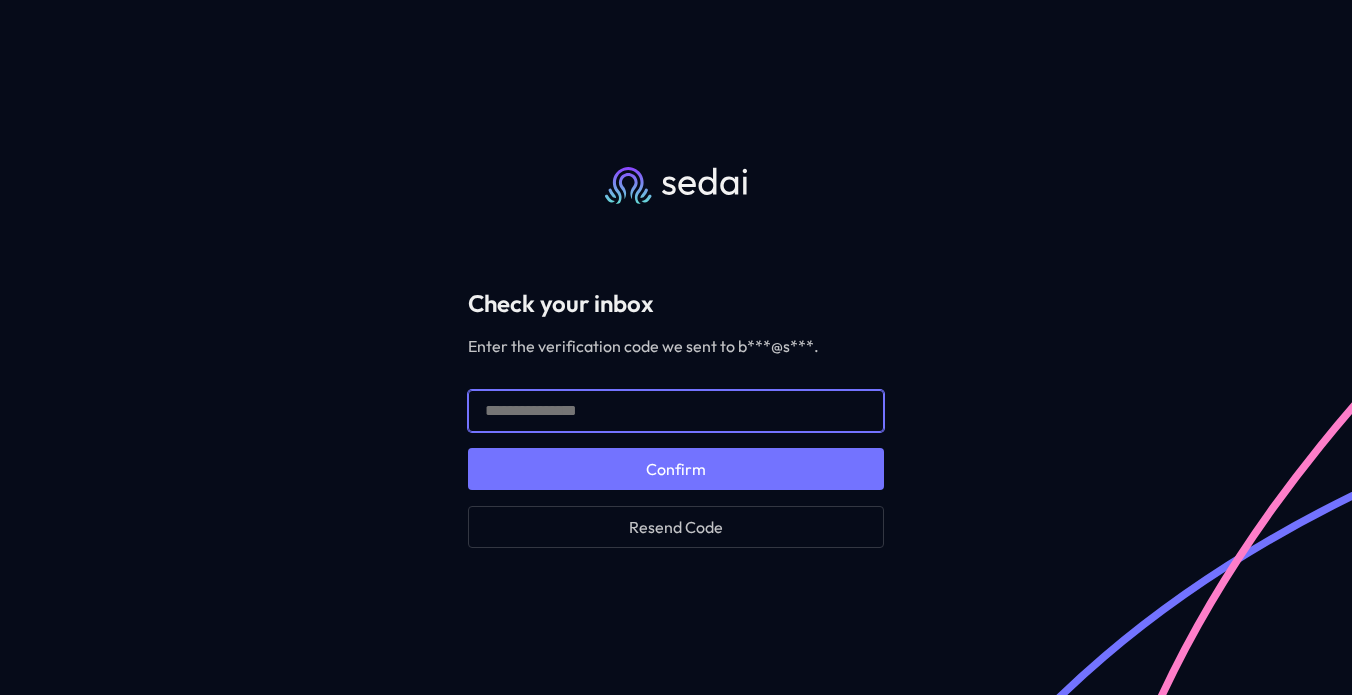 click on "Confirmation Code" at bounding box center (676, 411) 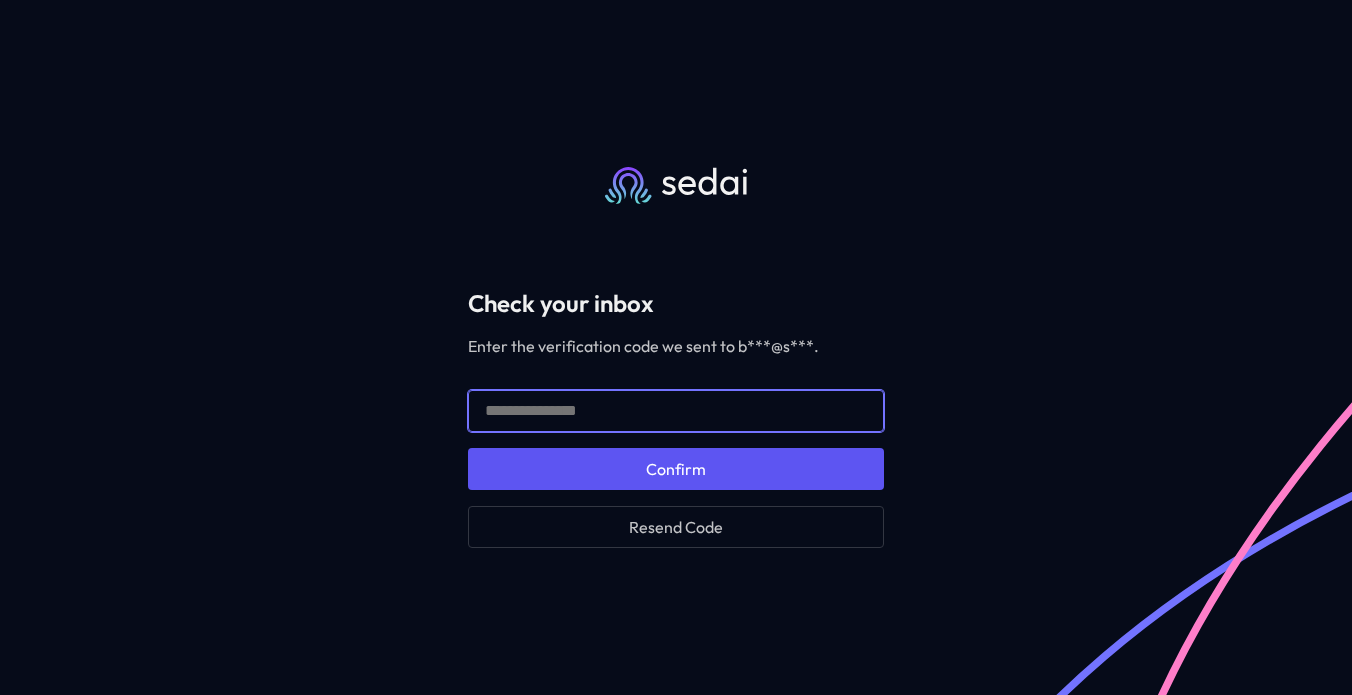 type on "[PASSWORD]" 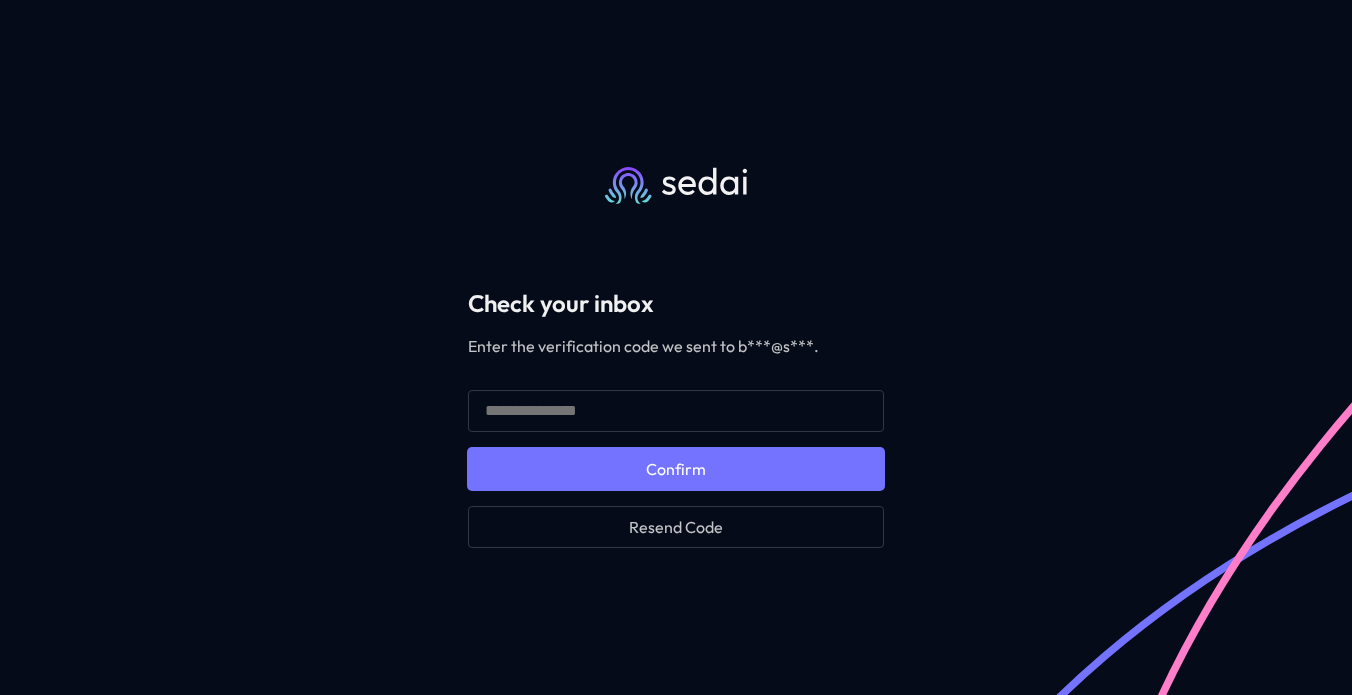 click on "Confirm" at bounding box center (676, 469) 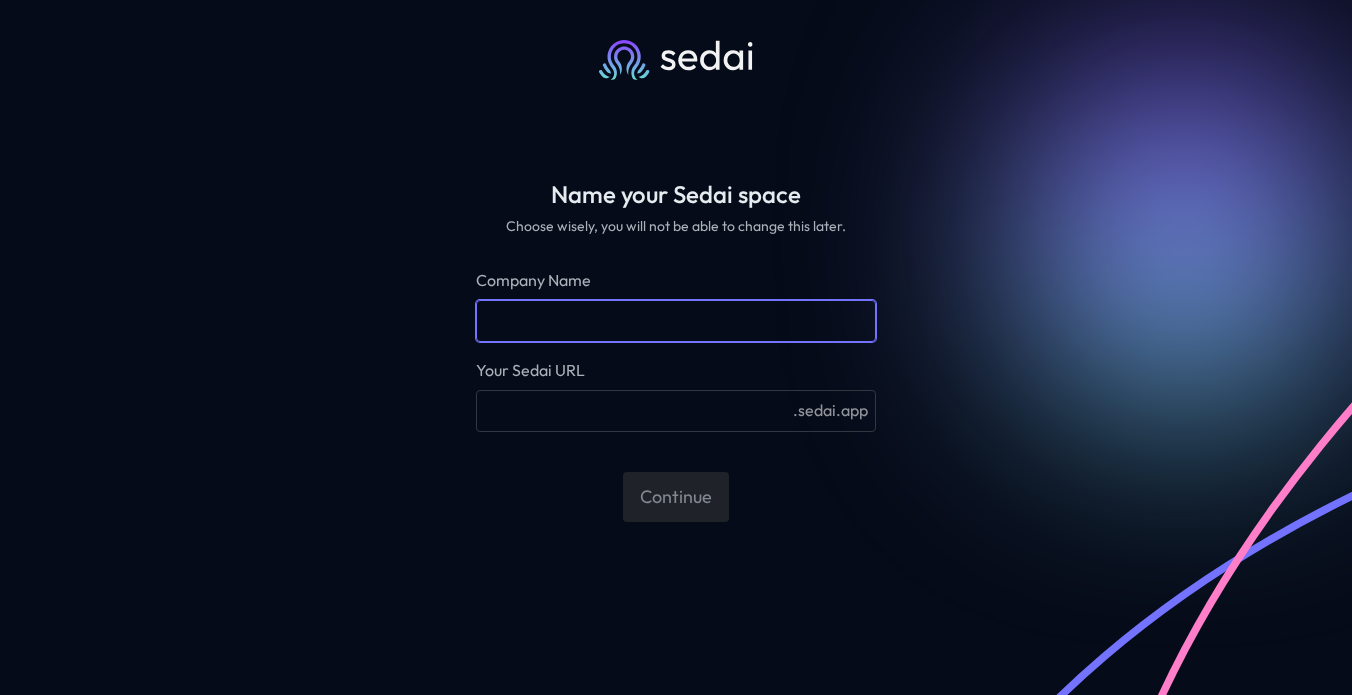click on "Company Name" at bounding box center (676, 321) 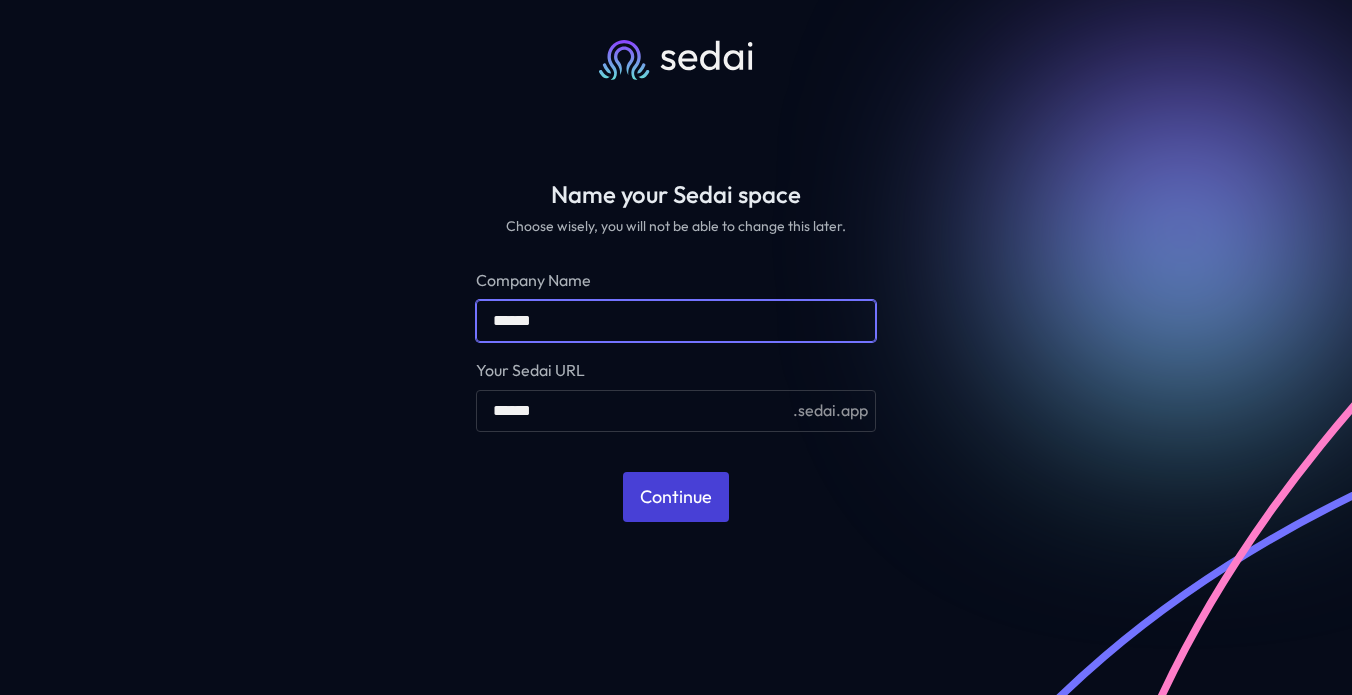 type on "[PASSWORD]" 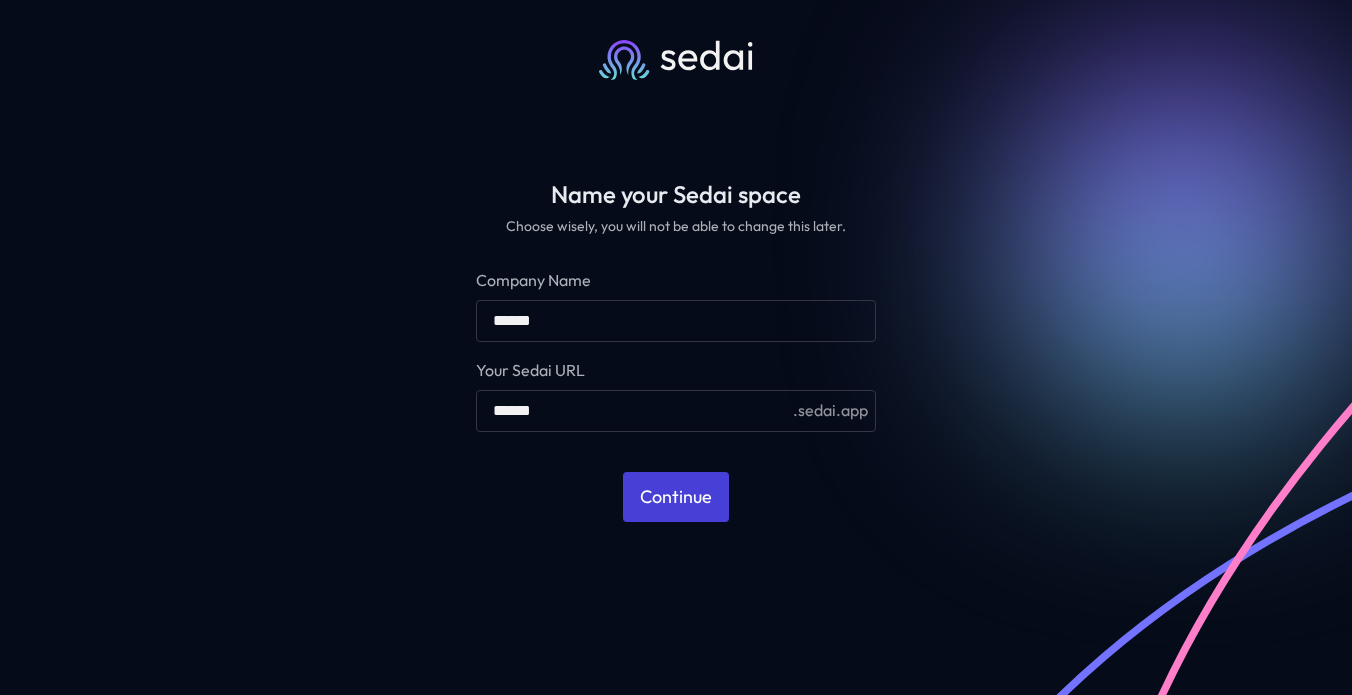 click on "Continue" at bounding box center [676, 496] 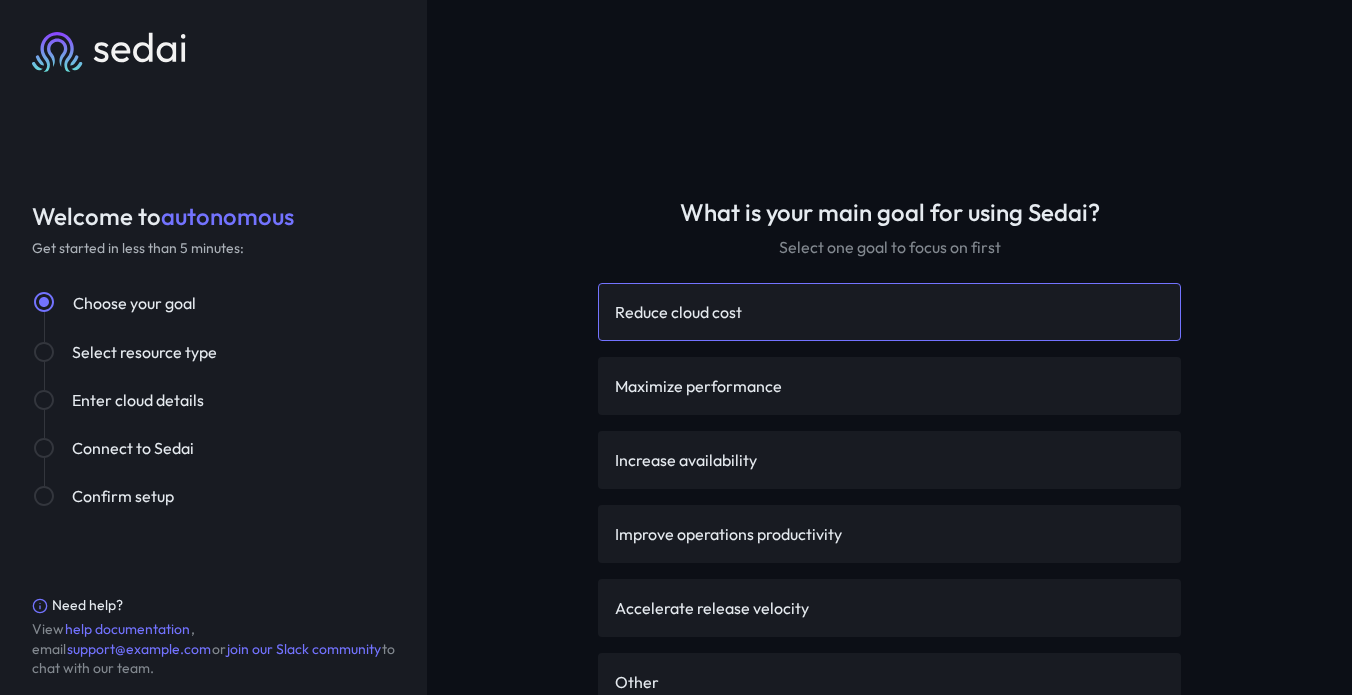 click on "Reduce cloud cost" at bounding box center (889, 312) 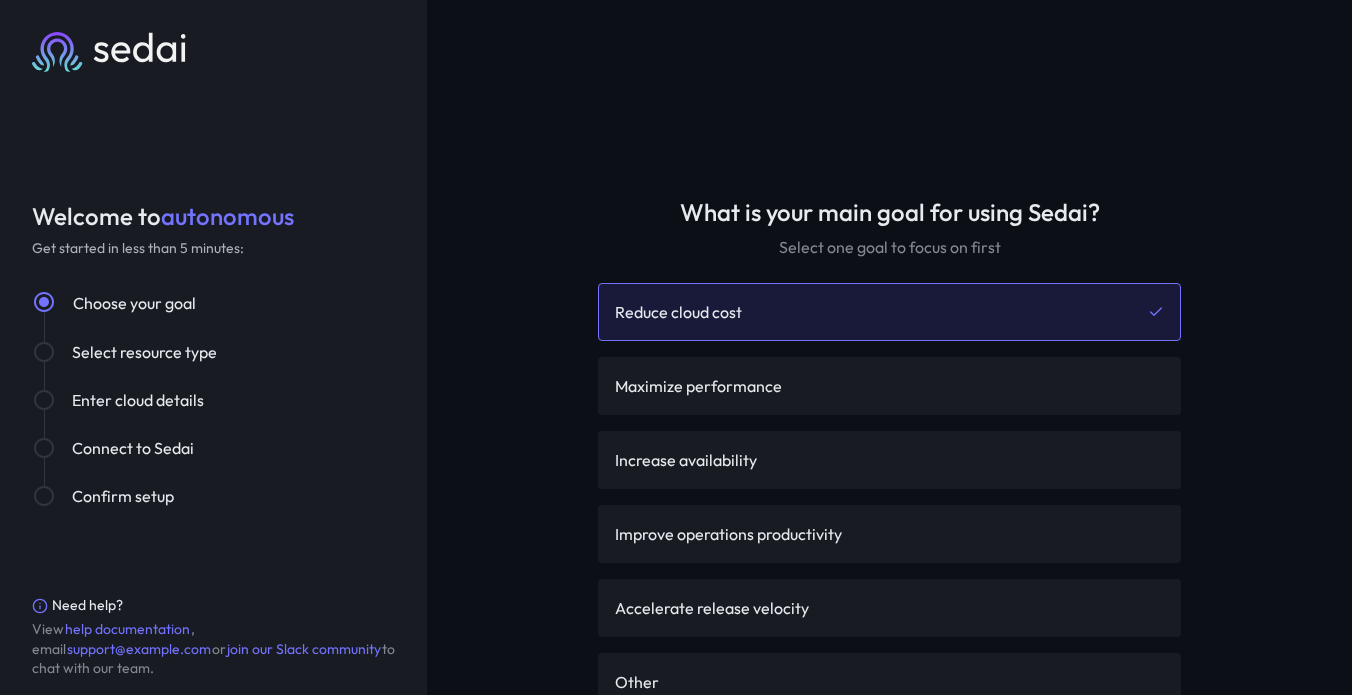 scroll, scrollTop: 114, scrollLeft: 0, axis: vertical 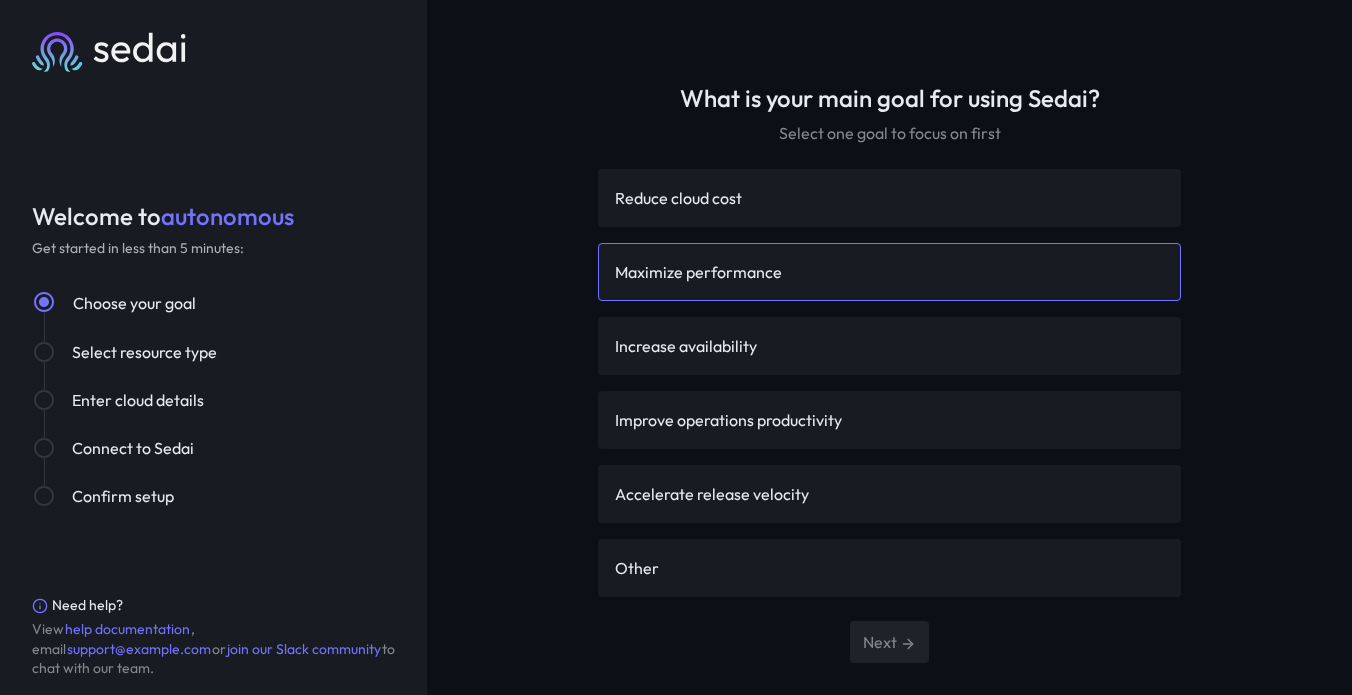 click on "Maximize performance" at bounding box center [698, 272] 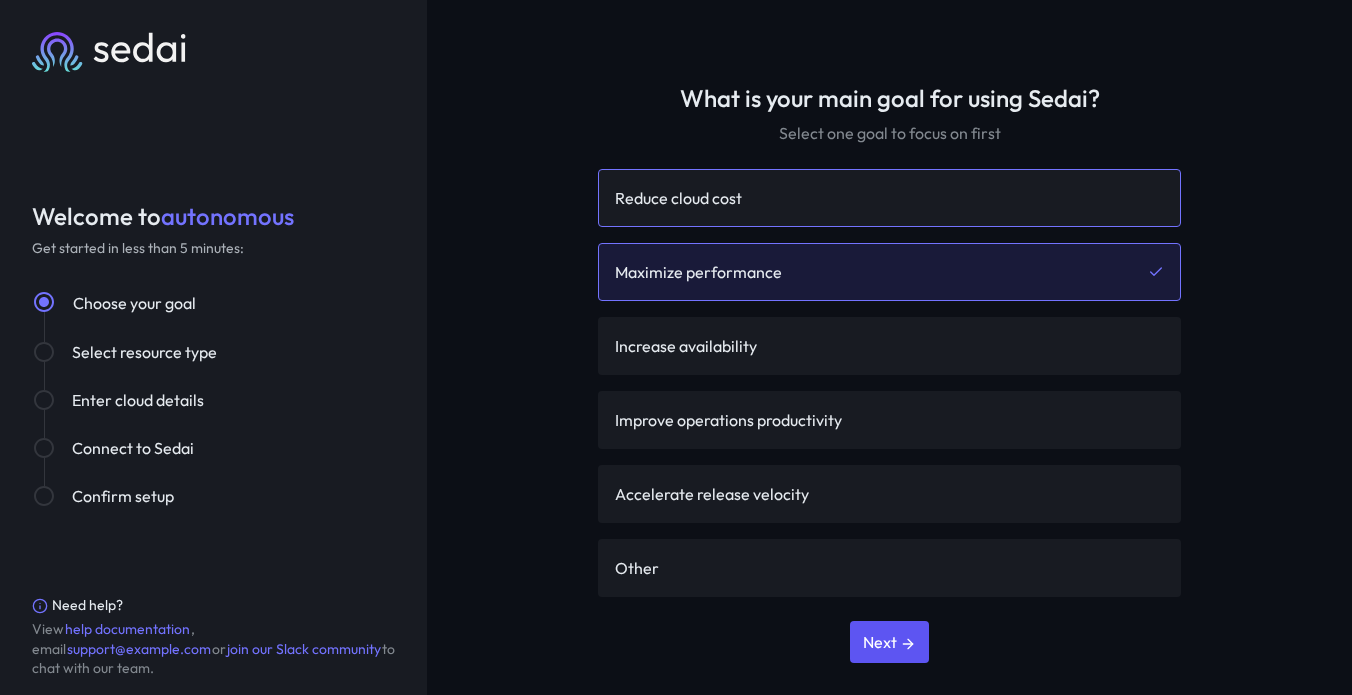 click on "Reduce cloud cost" at bounding box center [889, 198] 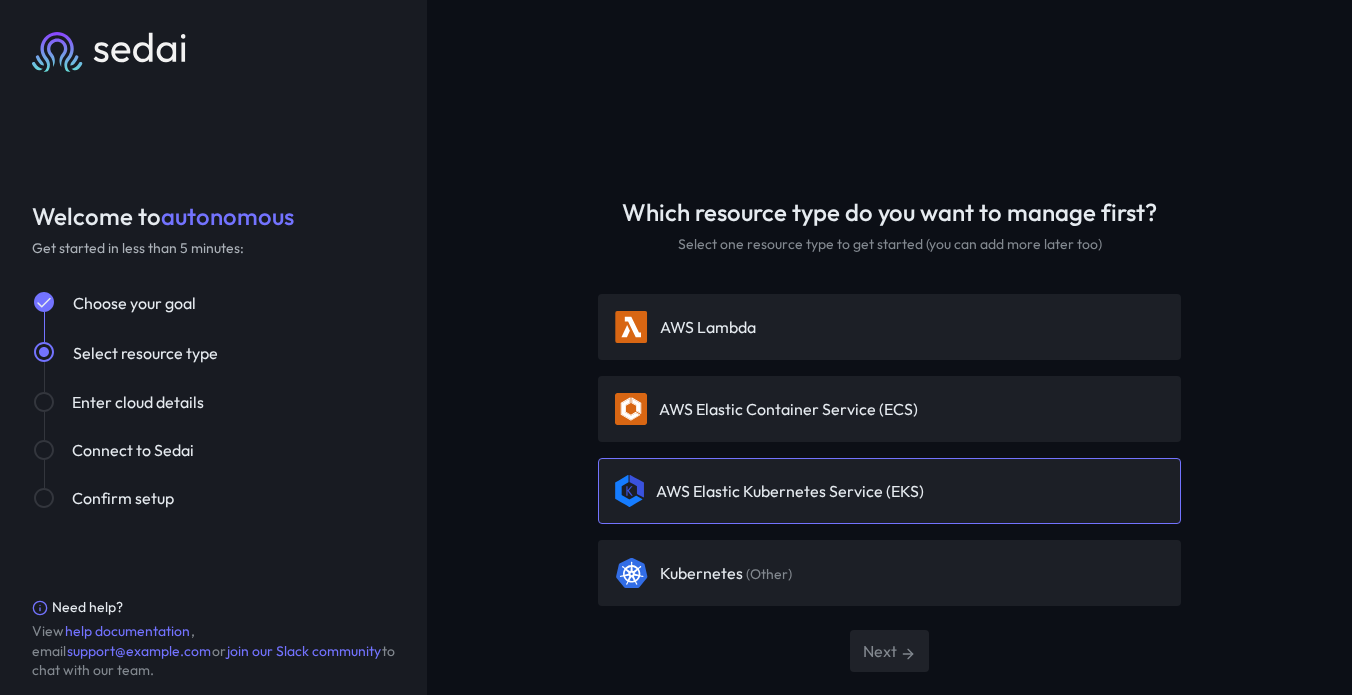 click on "AWS Elastic Kubernetes Service (EKS)" at bounding box center (790, 491) 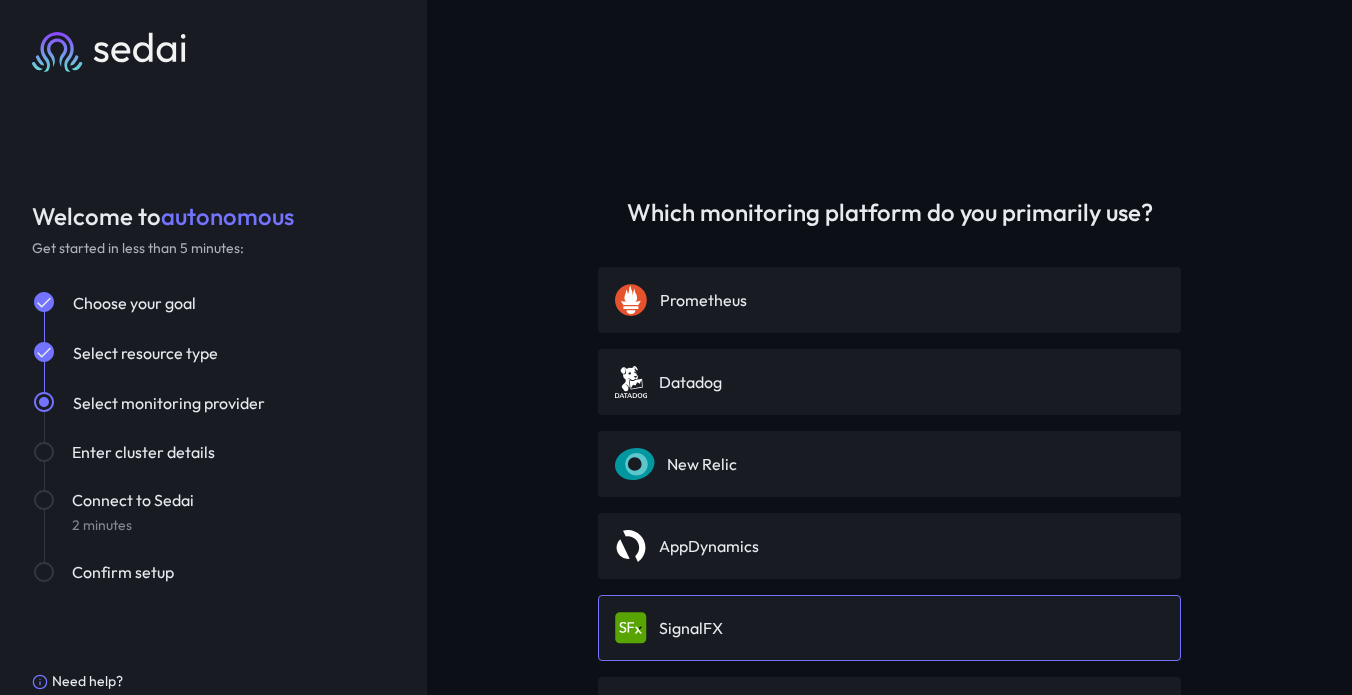 scroll, scrollTop: 66, scrollLeft: 0, axis: vertical 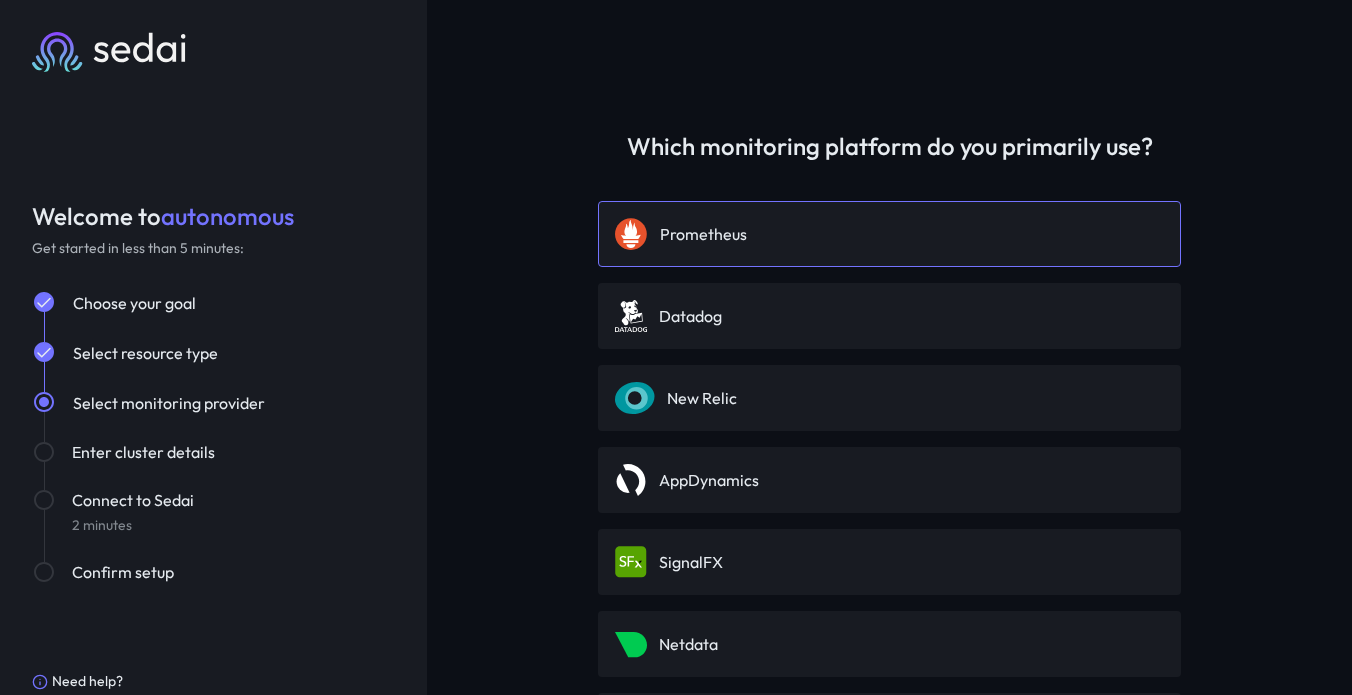 click on "Prometheus" at bounding box center [889, 234] 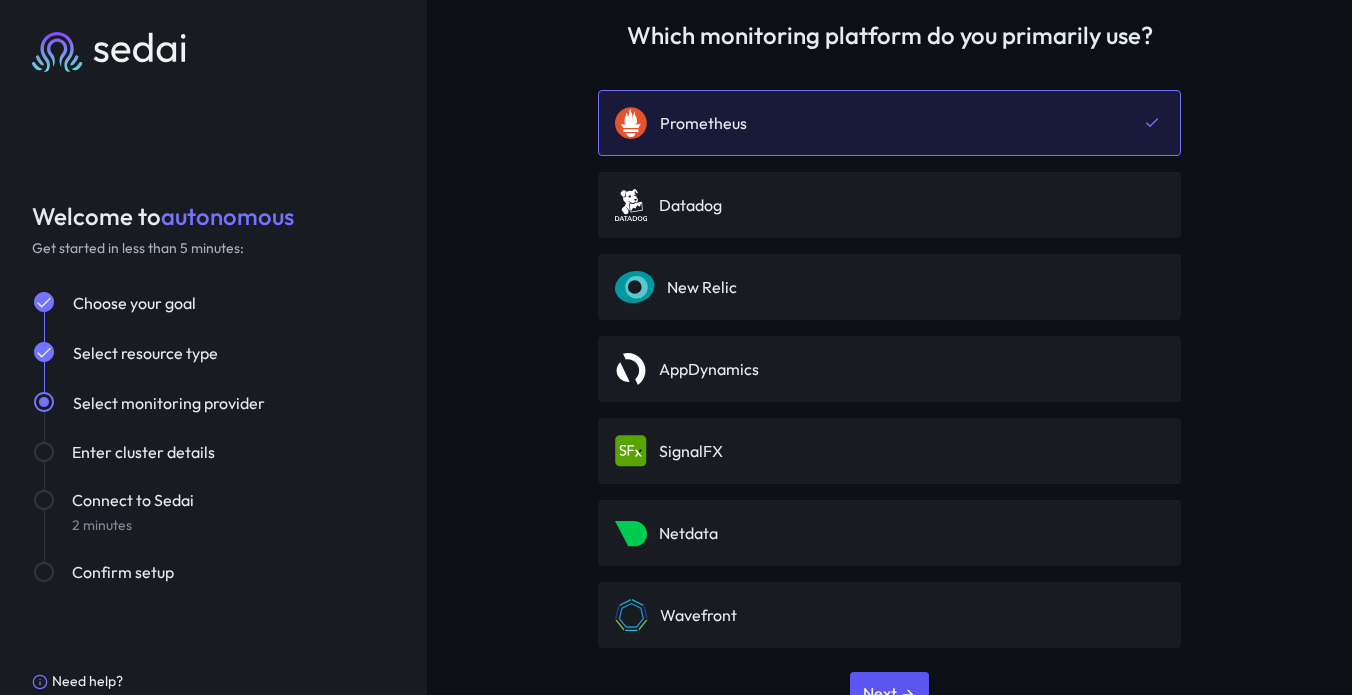 scroll, scrollTop: 228, scrollLeft: 0, axis: vertical 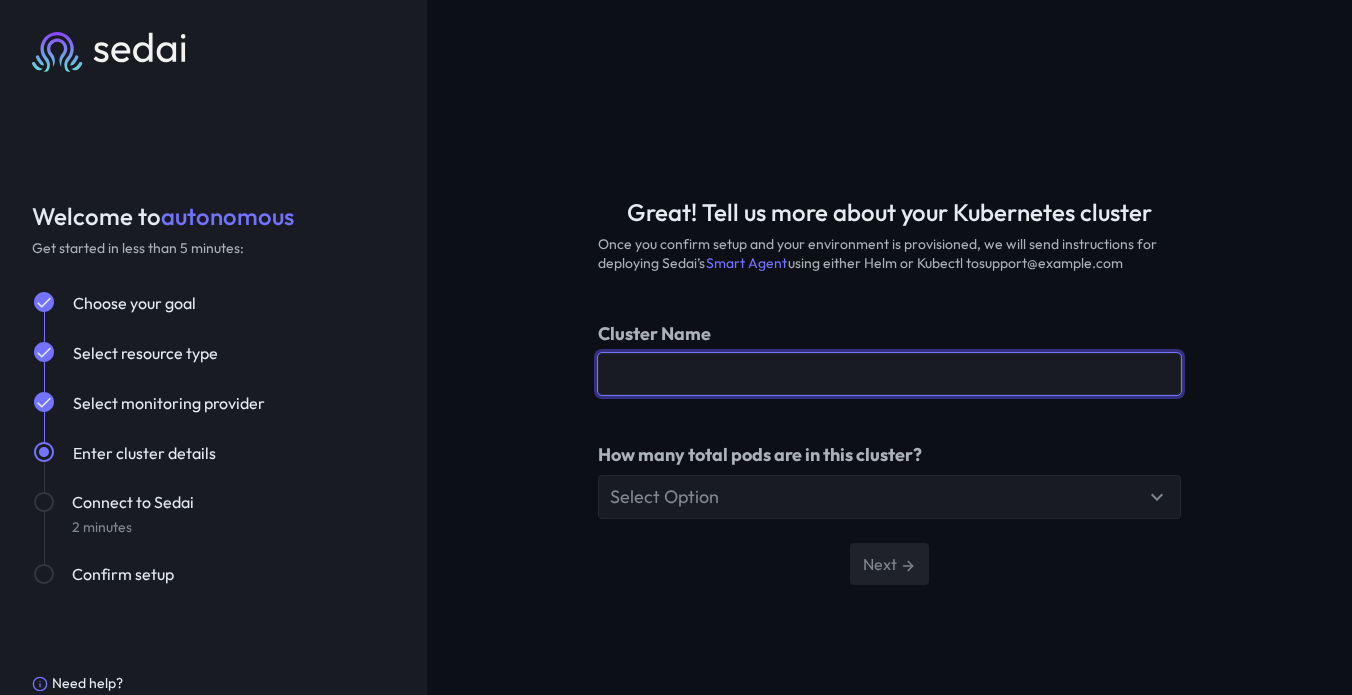 click on "Cluster Name" at bounding box center (889, 374) 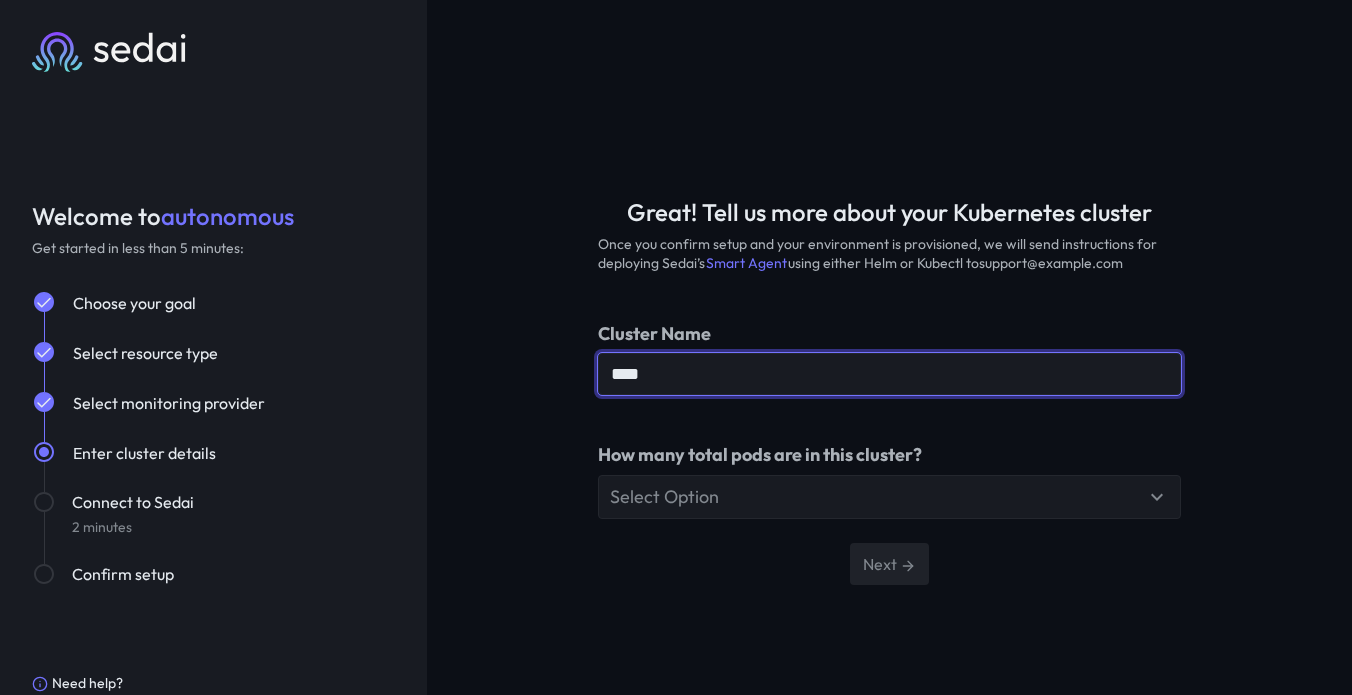 type on "[PASSWORD]" 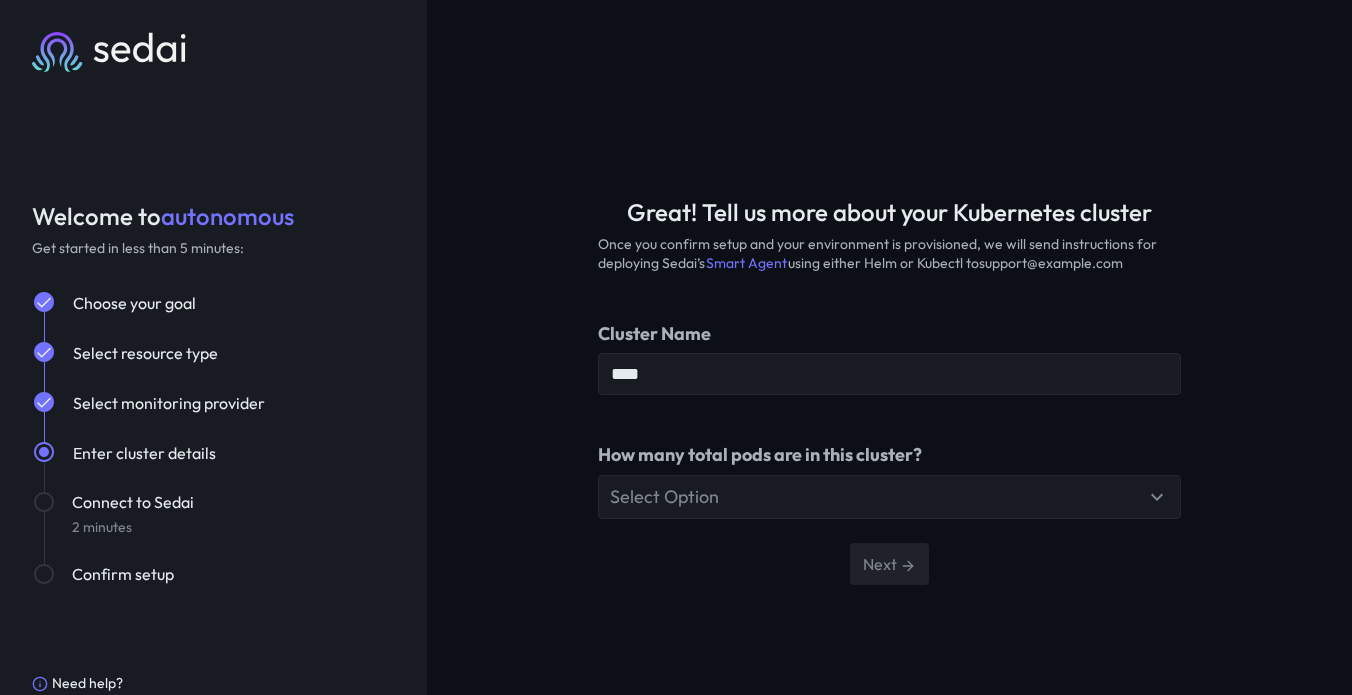 type 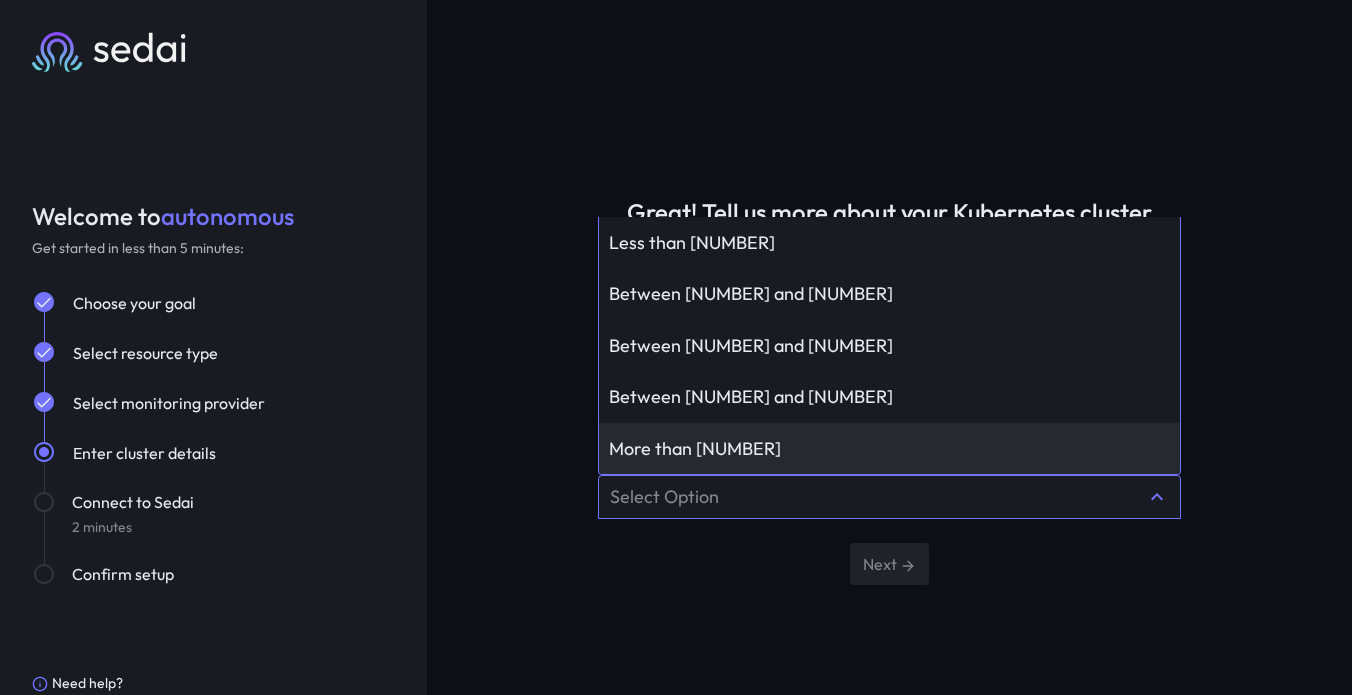 click on "More than [NUMBER]" at bounding box center [889, 242] 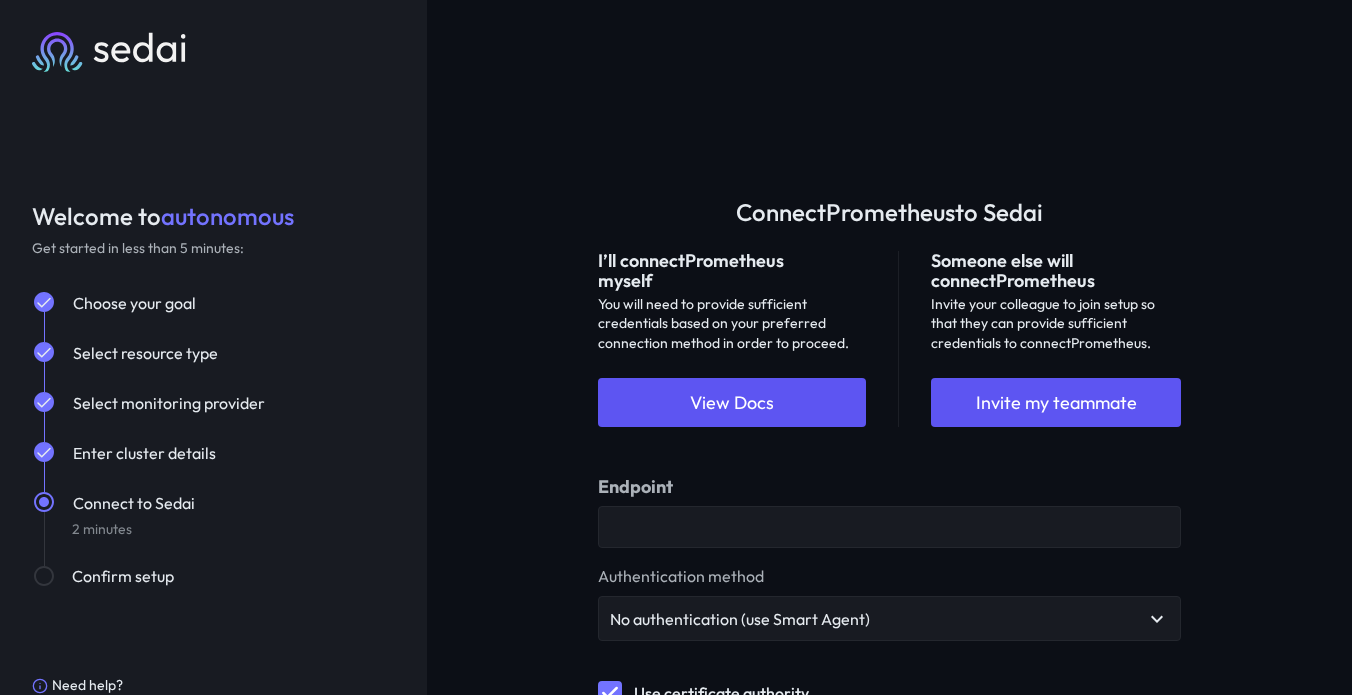 scroll, scrollTop: 273, scrollLeft: 0, axis: vertical 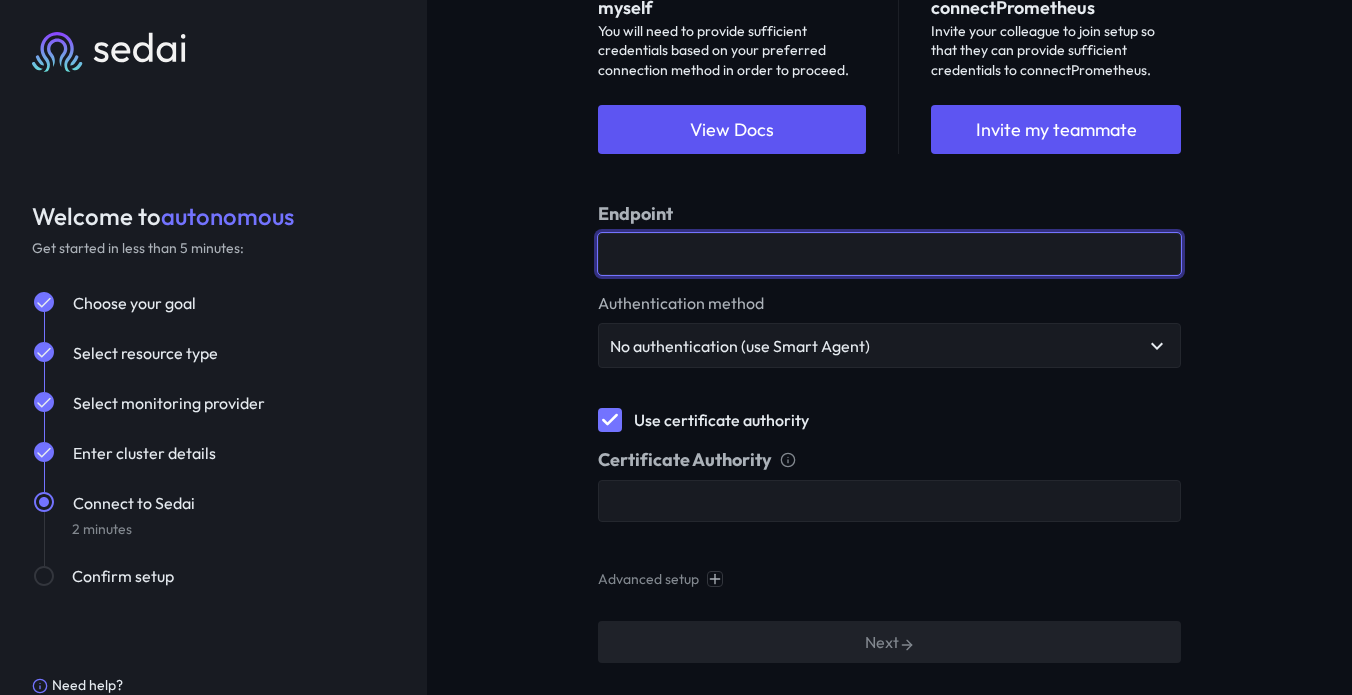 click on "Endpoint" at bounding box center (889, 254) 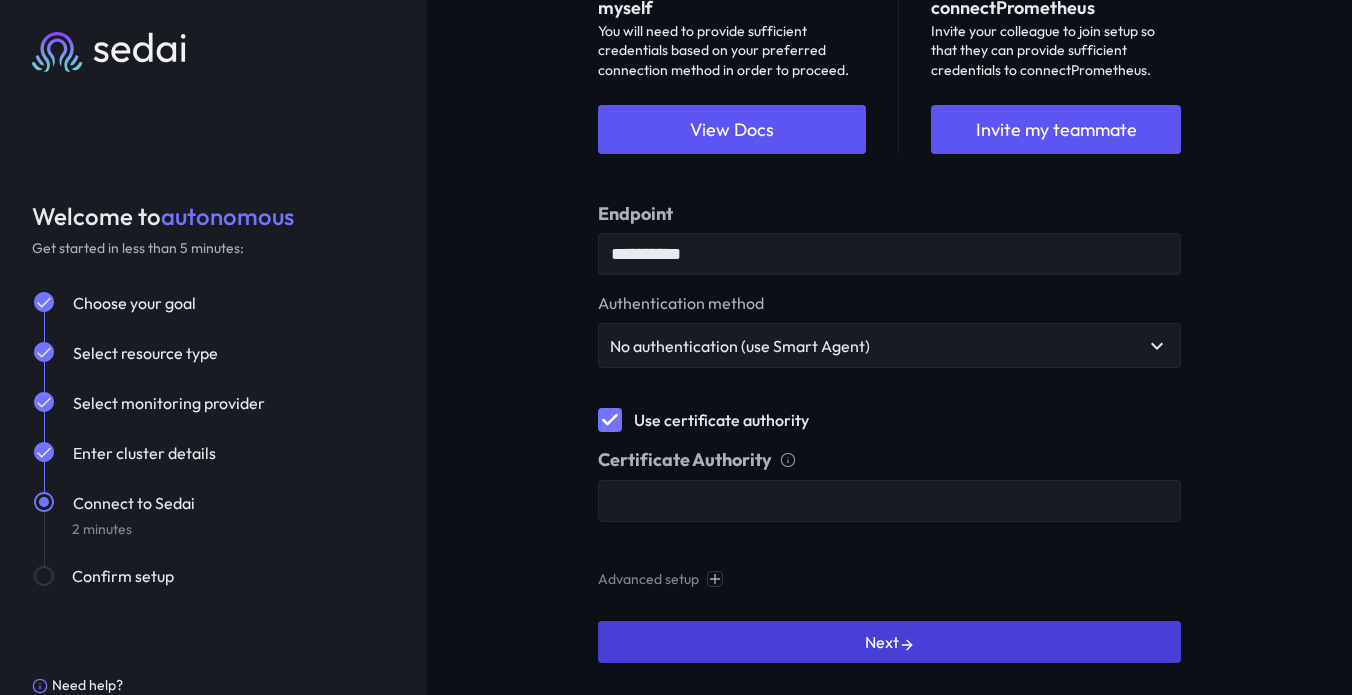 click on "Next" at bounding box center [889, 642] 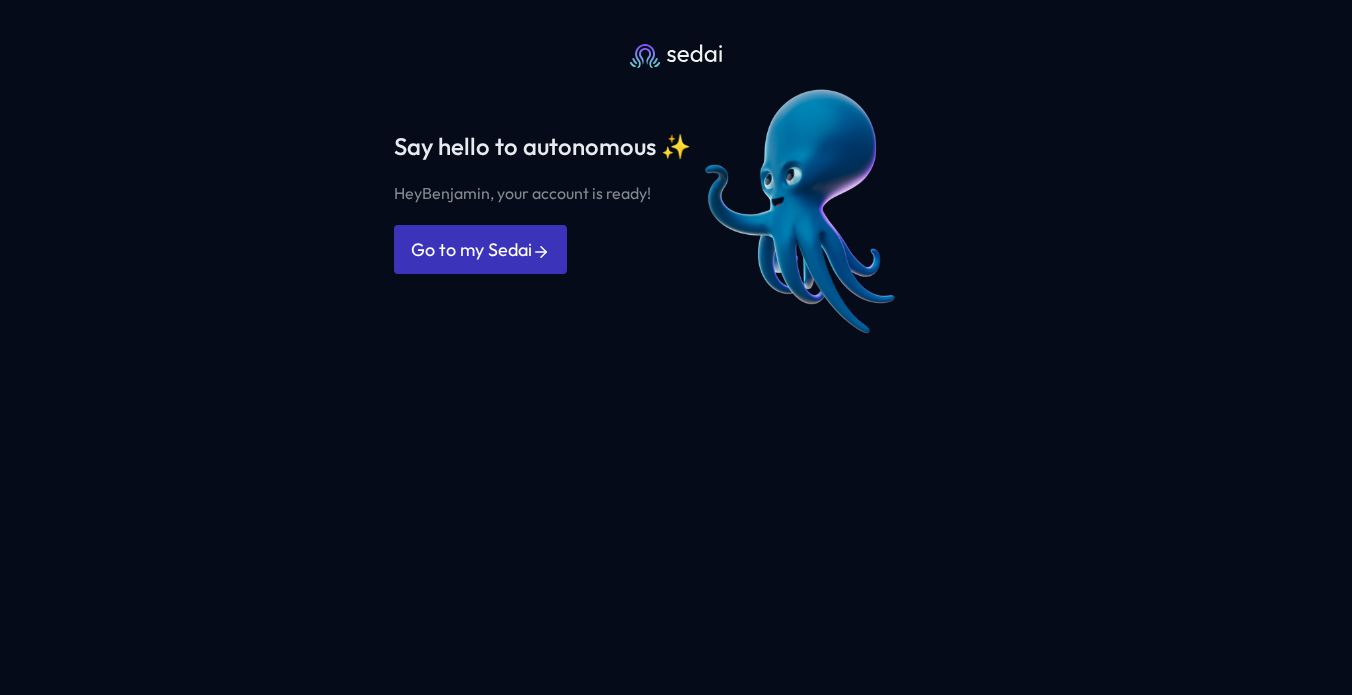 click at bounding box center [541, 252] 